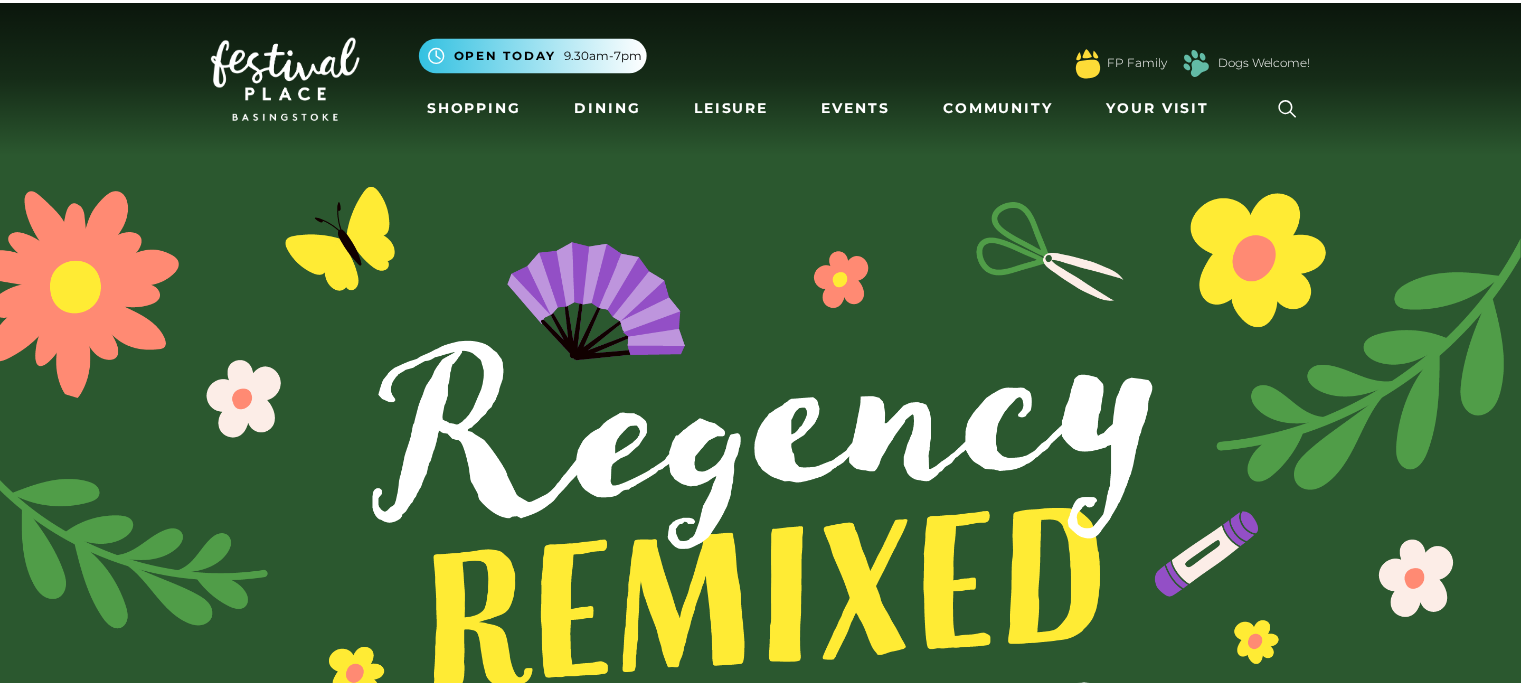 scroll, scrollTop: 0, scrollLeft: 0, axis: both 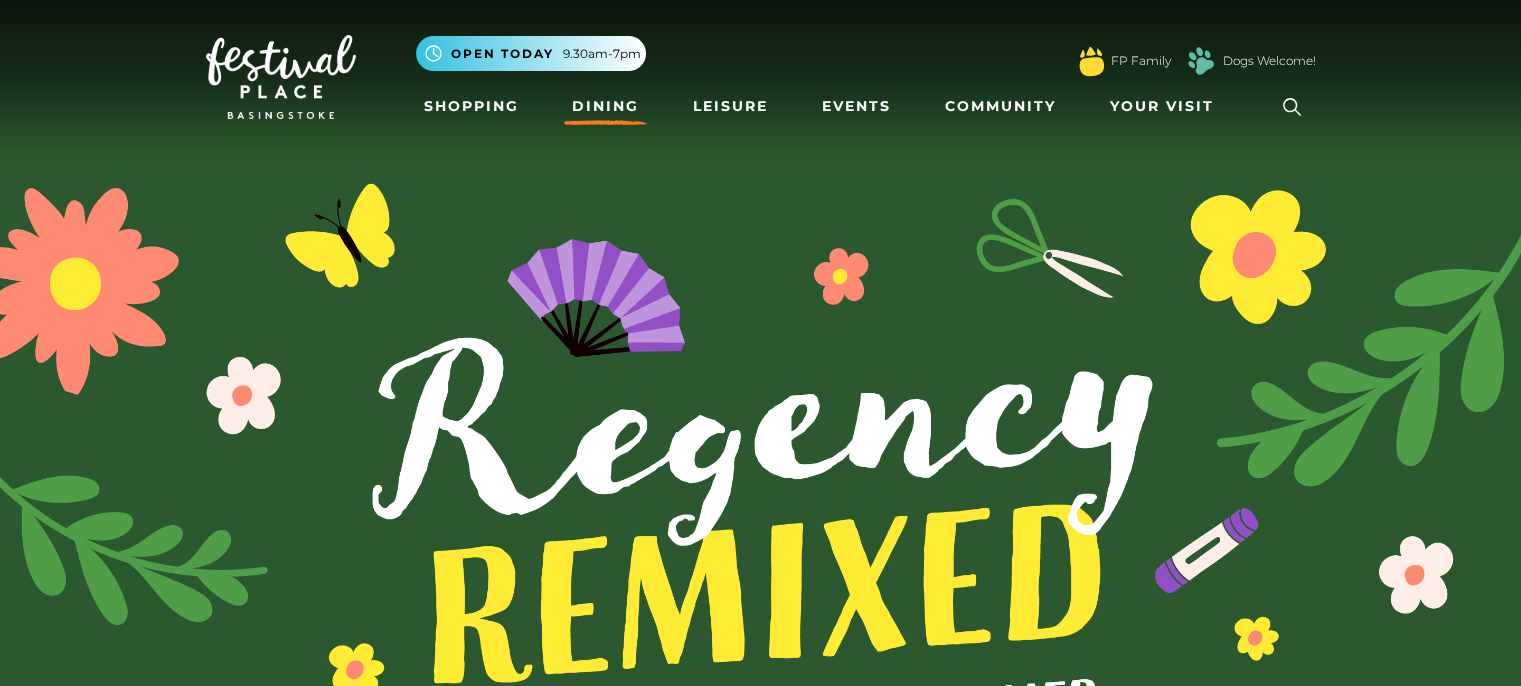 click on "Dining" at bounding box center (605, 106) 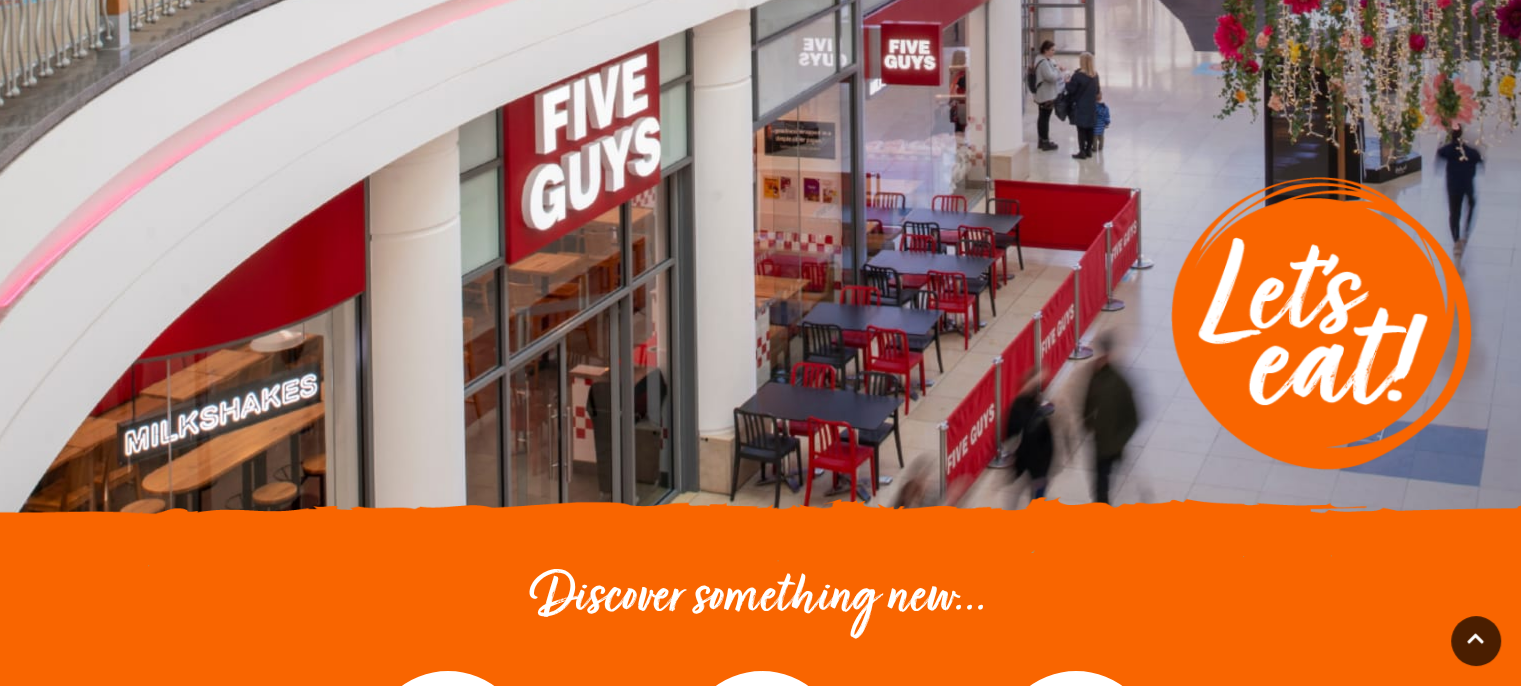 scroll, scrollTop: 0, scrollLeft: 0, axis: both 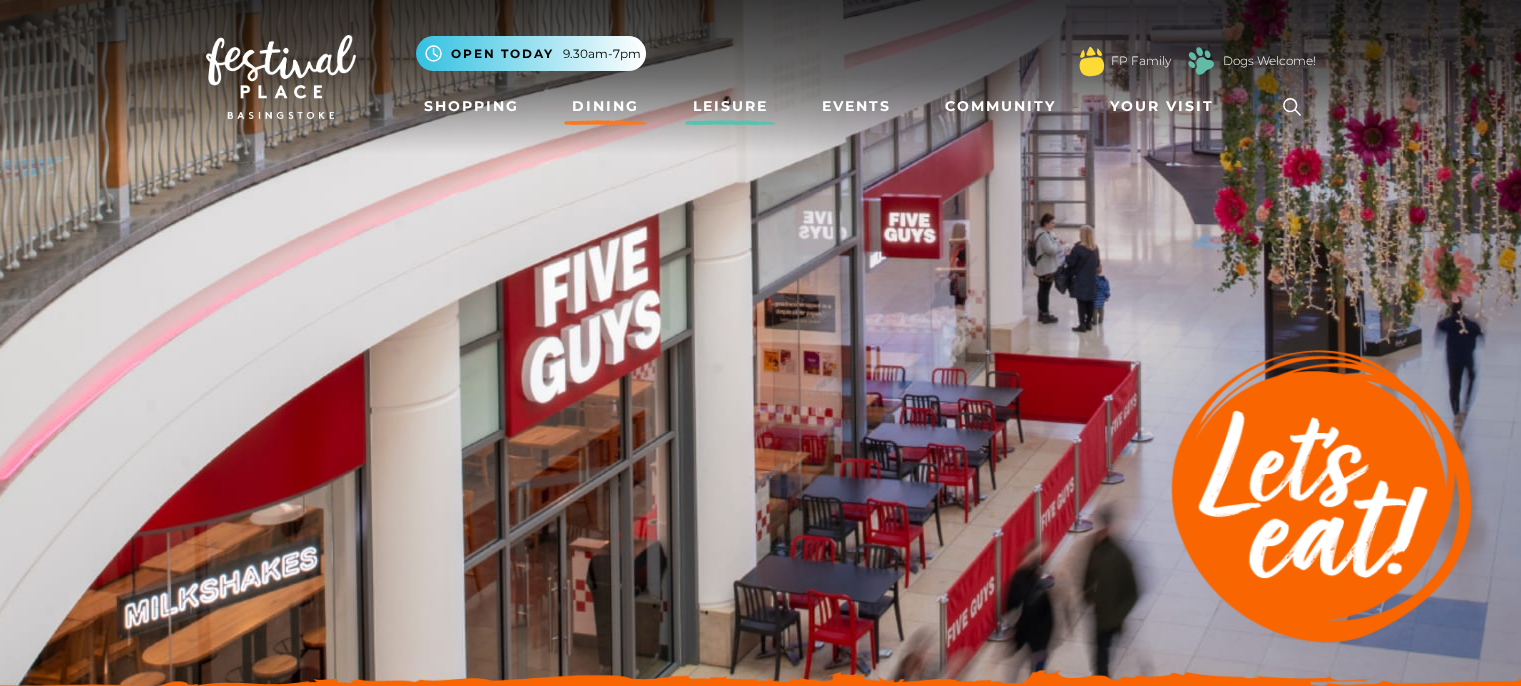 click on "Leisure" at bounding box center [730, 106] 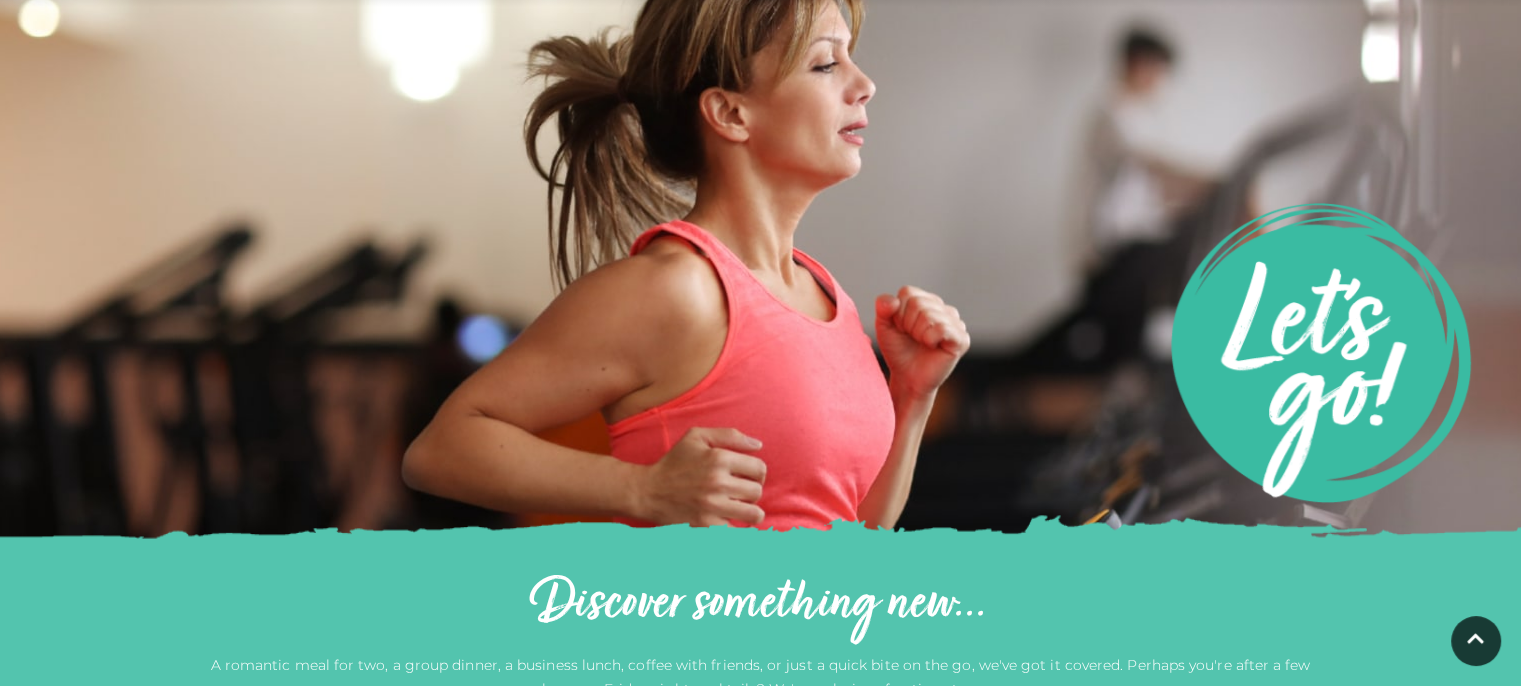 scroll, scrollTop: 0, scrollLeft: 0, axis: both 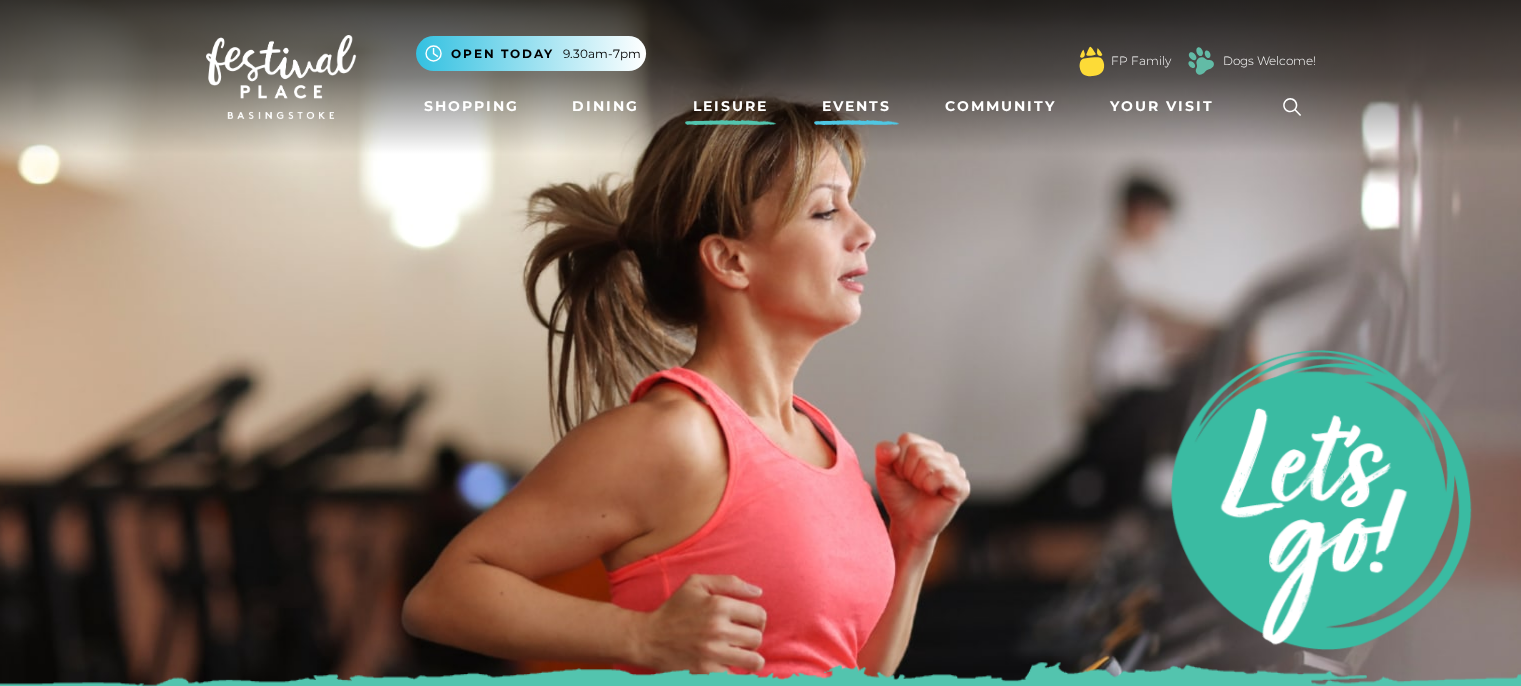 click on "Events" at bounding box center [856, 106] 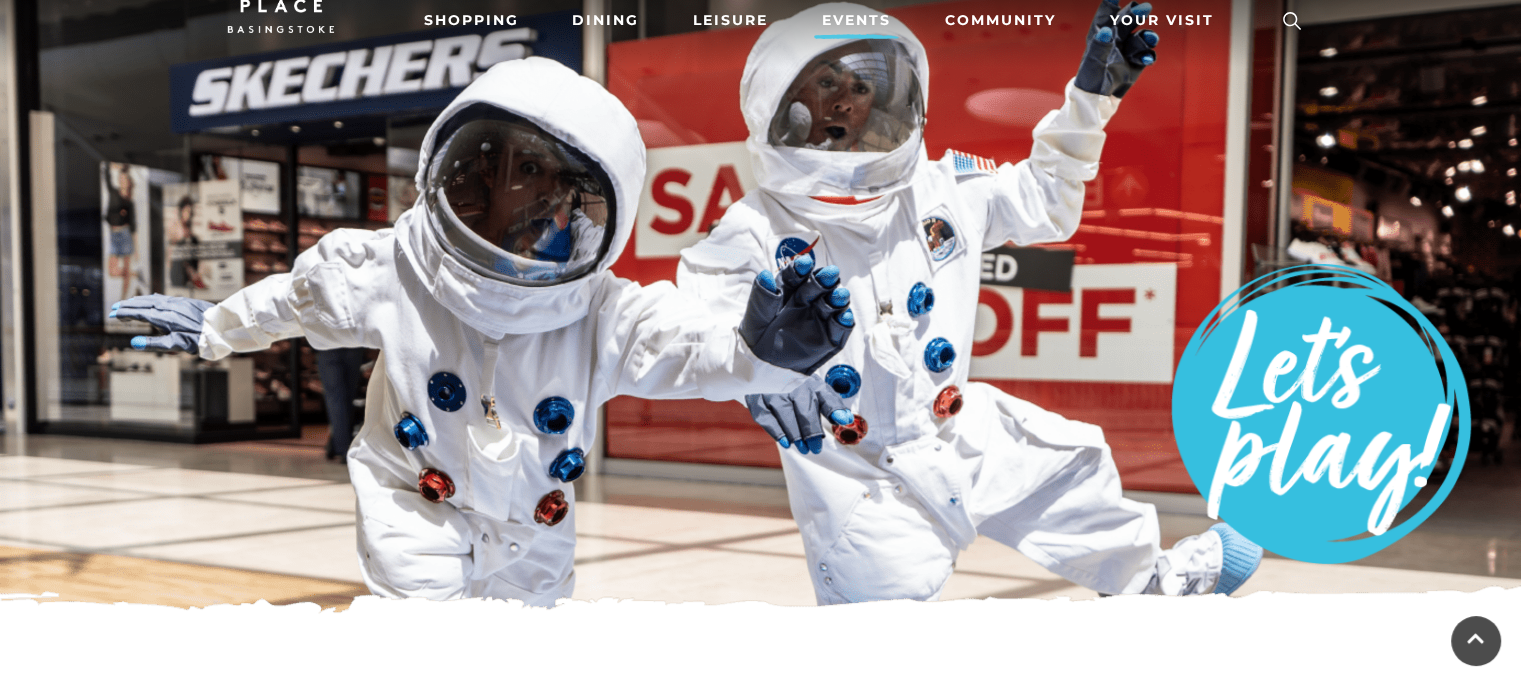 scroll, scrollTop: 0, scrollLeft: 0, axis: both 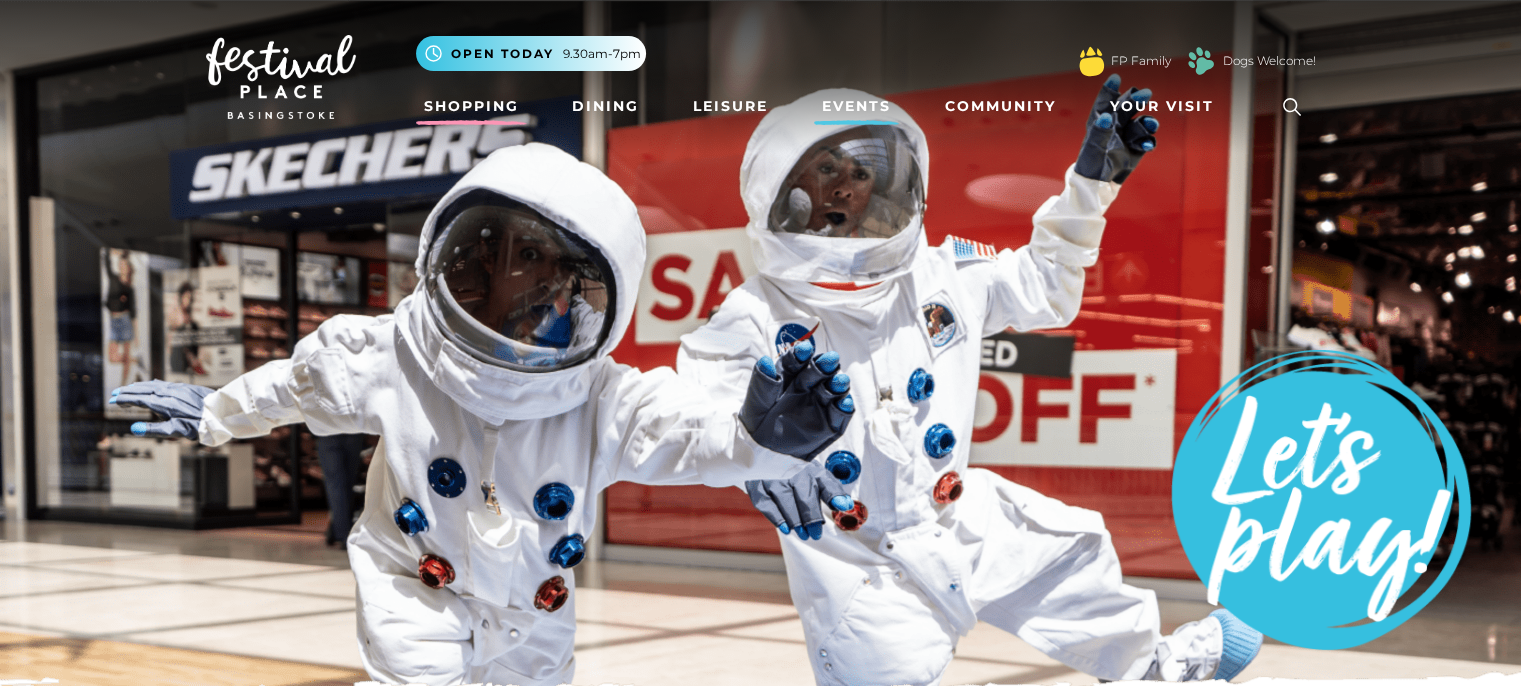click on "Shopping" at bounding box center [471, 106] 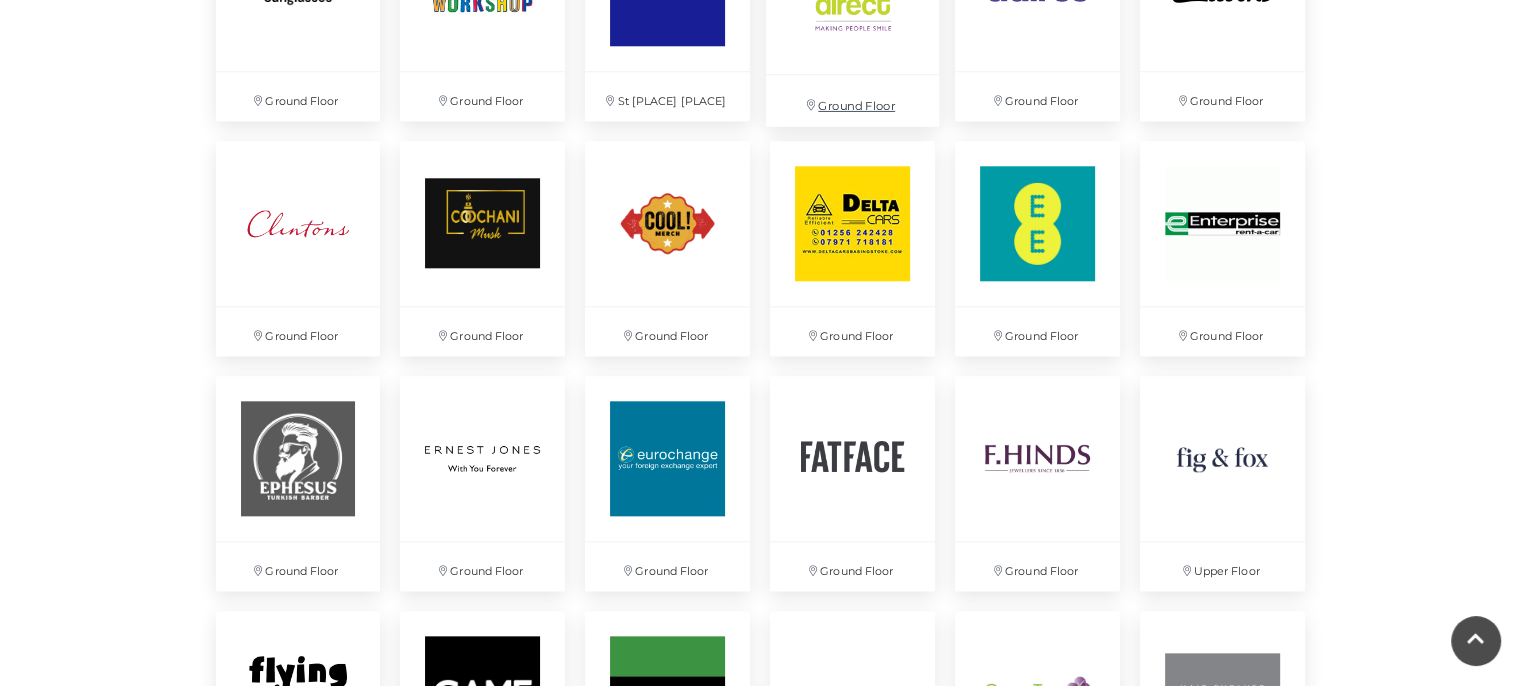 scroll, scrollTop: 2100, scrollLeft: 0, axis: vertical 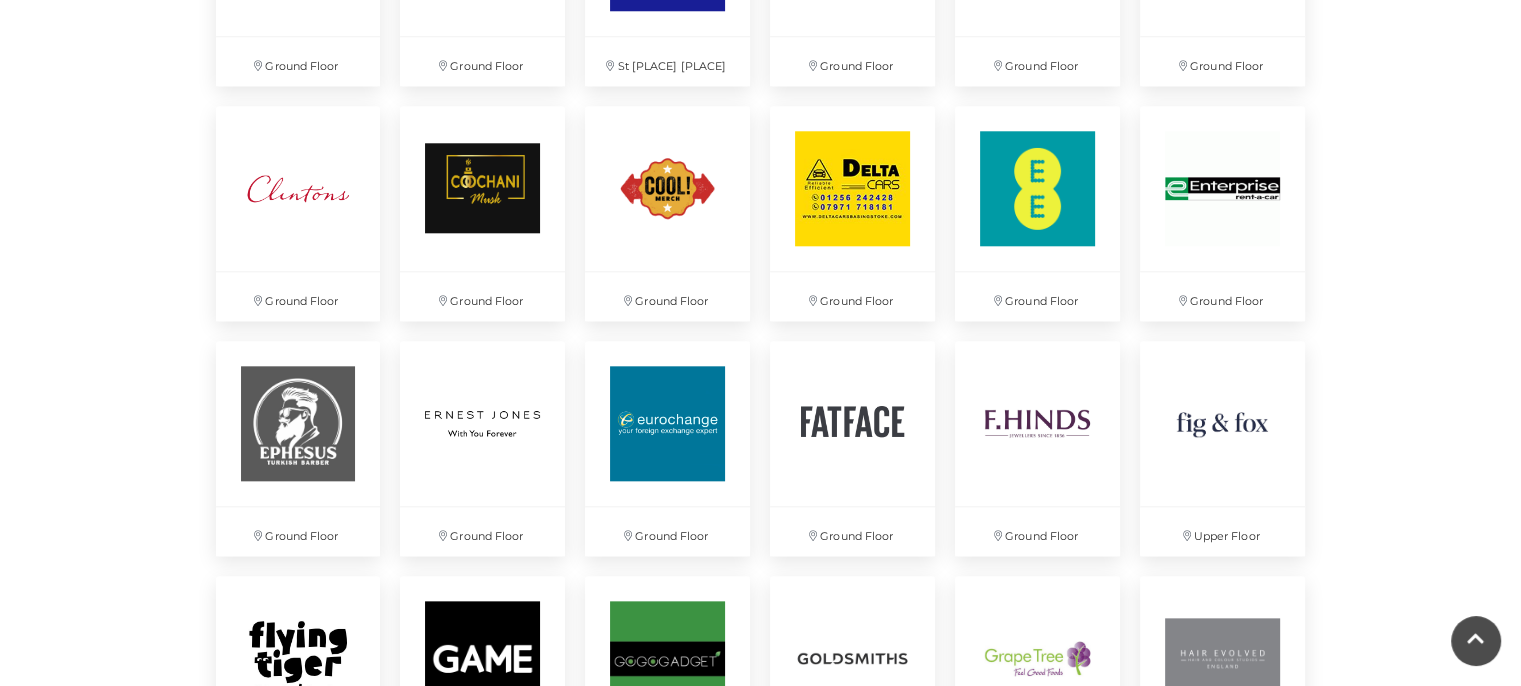 click on "Discover something new...
Rituals
Toytown
Søstrene Grene
Kushti Comics
Fig & Fox" at bounding box center [760, 877] 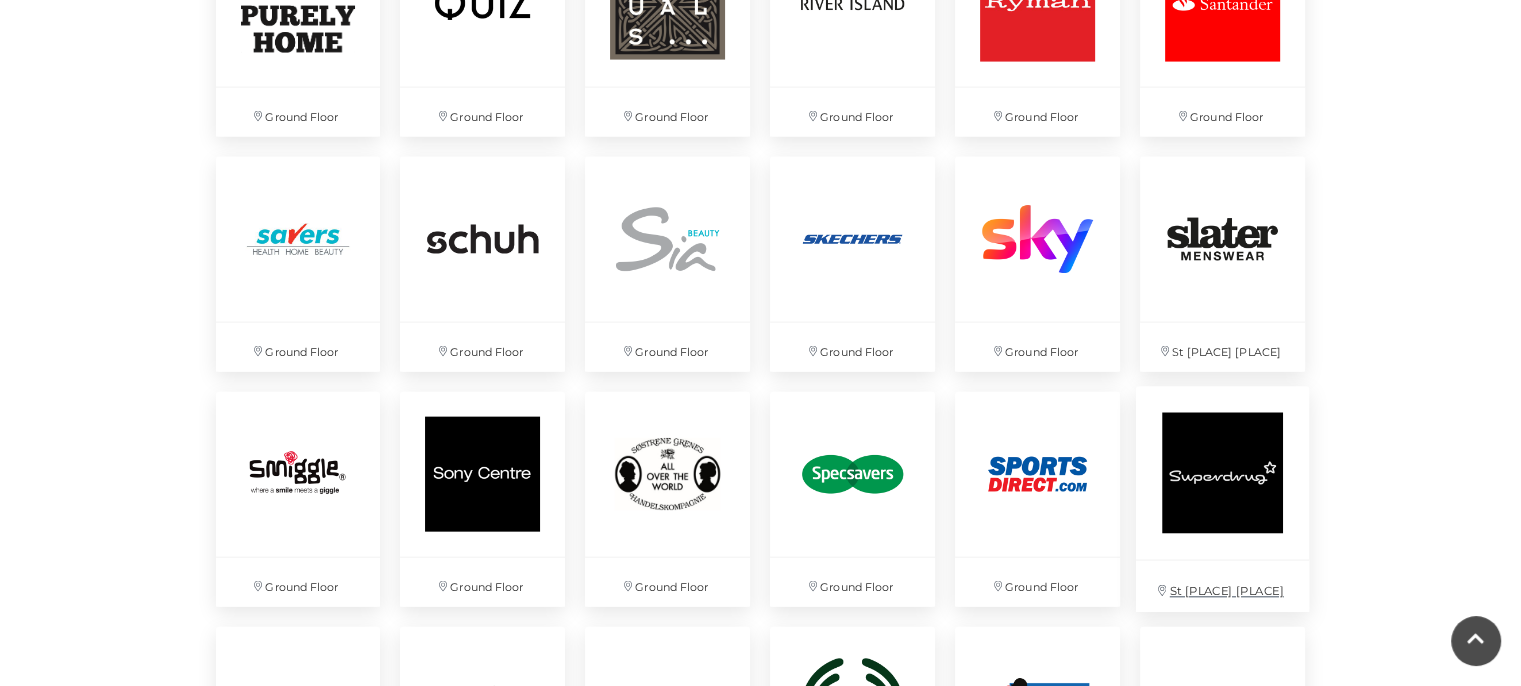 scroll, scrollTop: 4600, scrollLeft: 0, axis: vertical 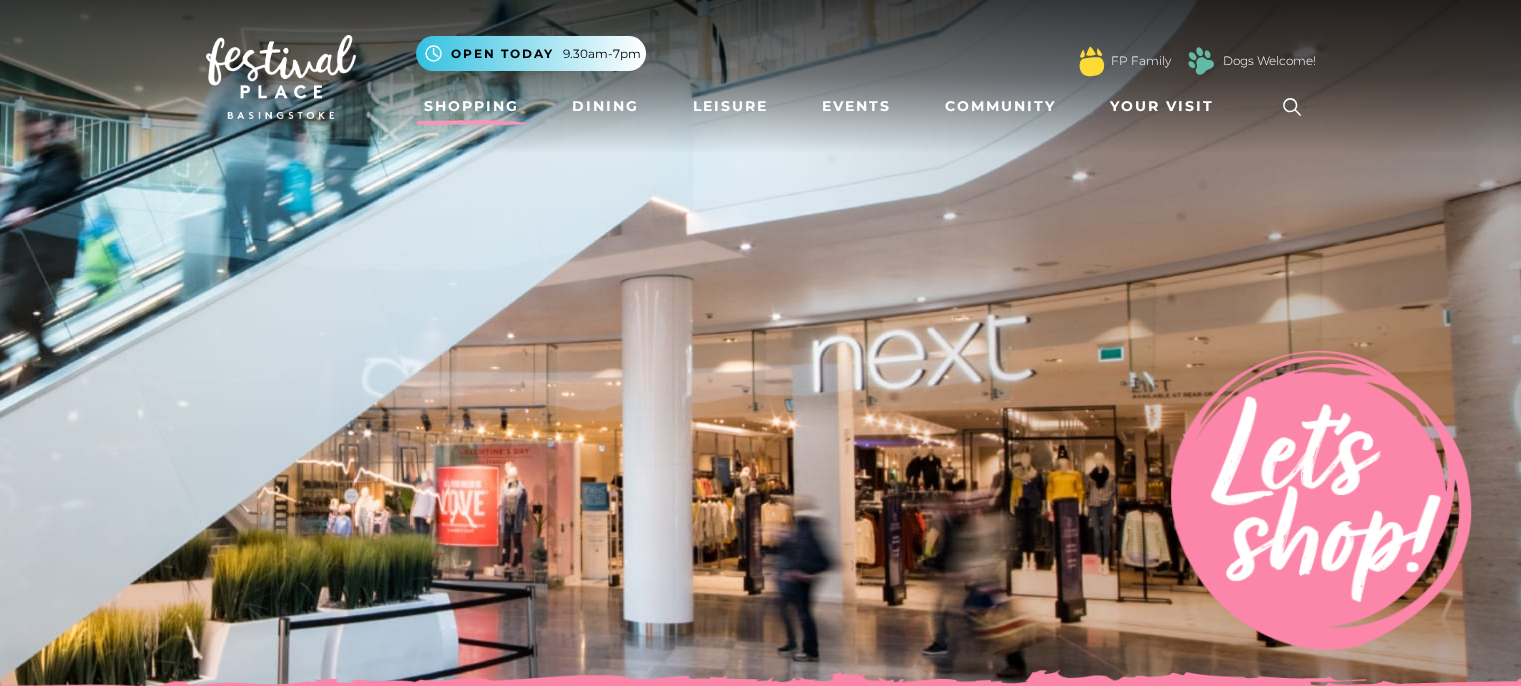click at bounding box center [281, 77] 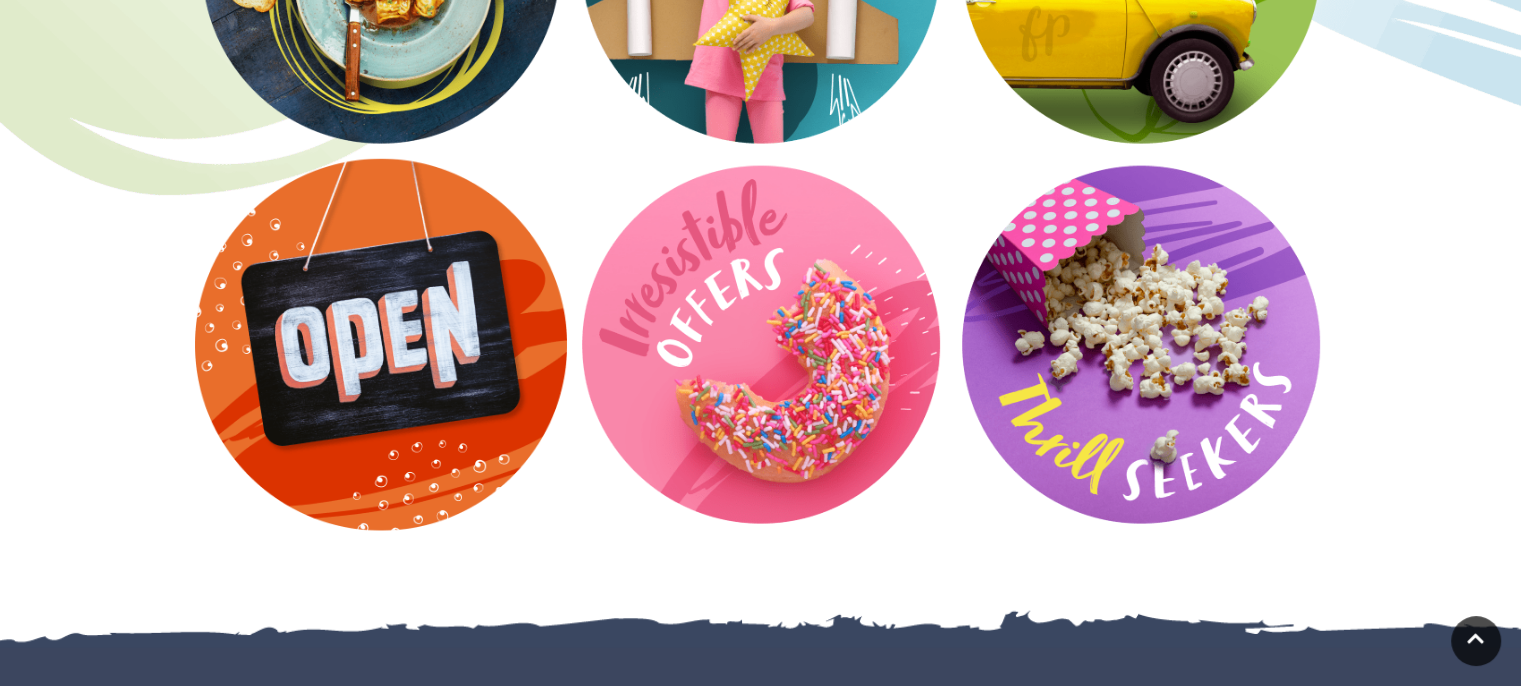 scroll, scrollTop: 4500, scrollLeft: 0, axis: vertical 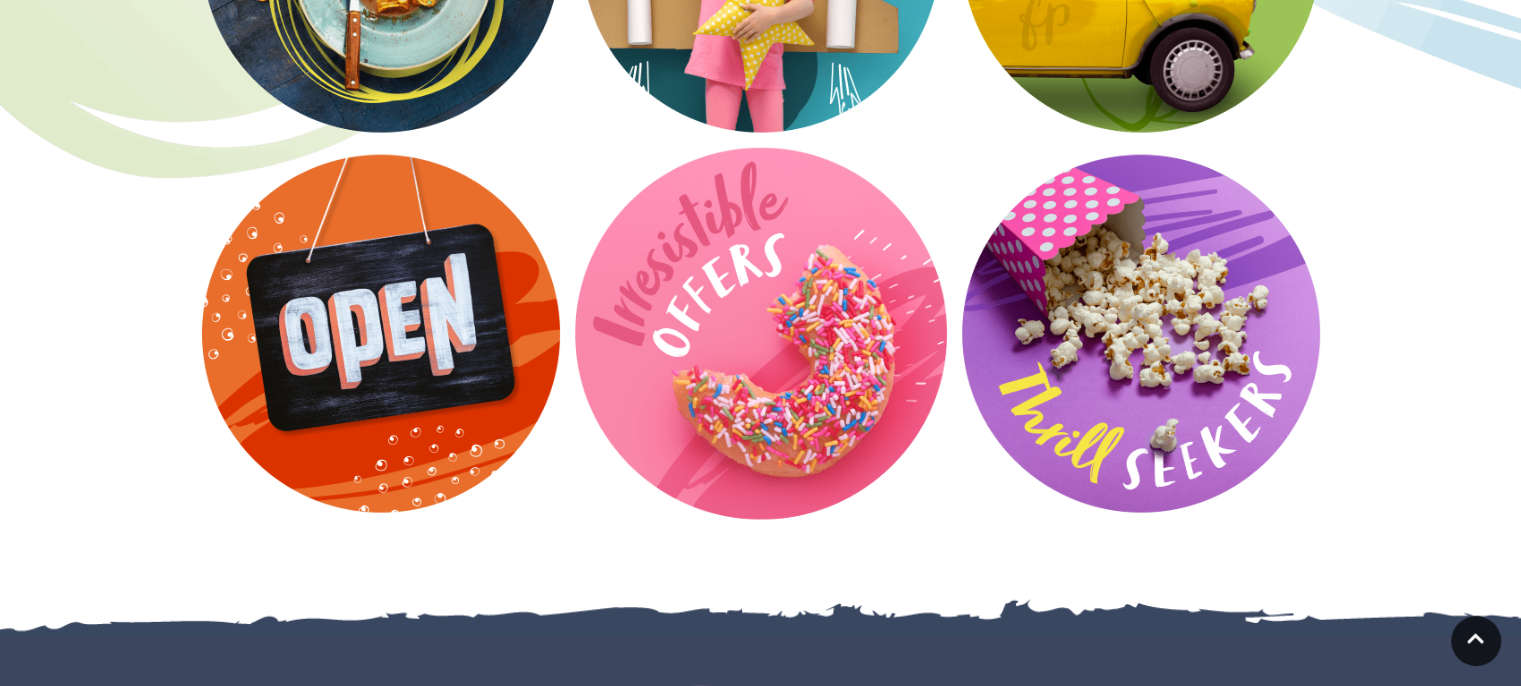 click at bounding box center (761, 334) 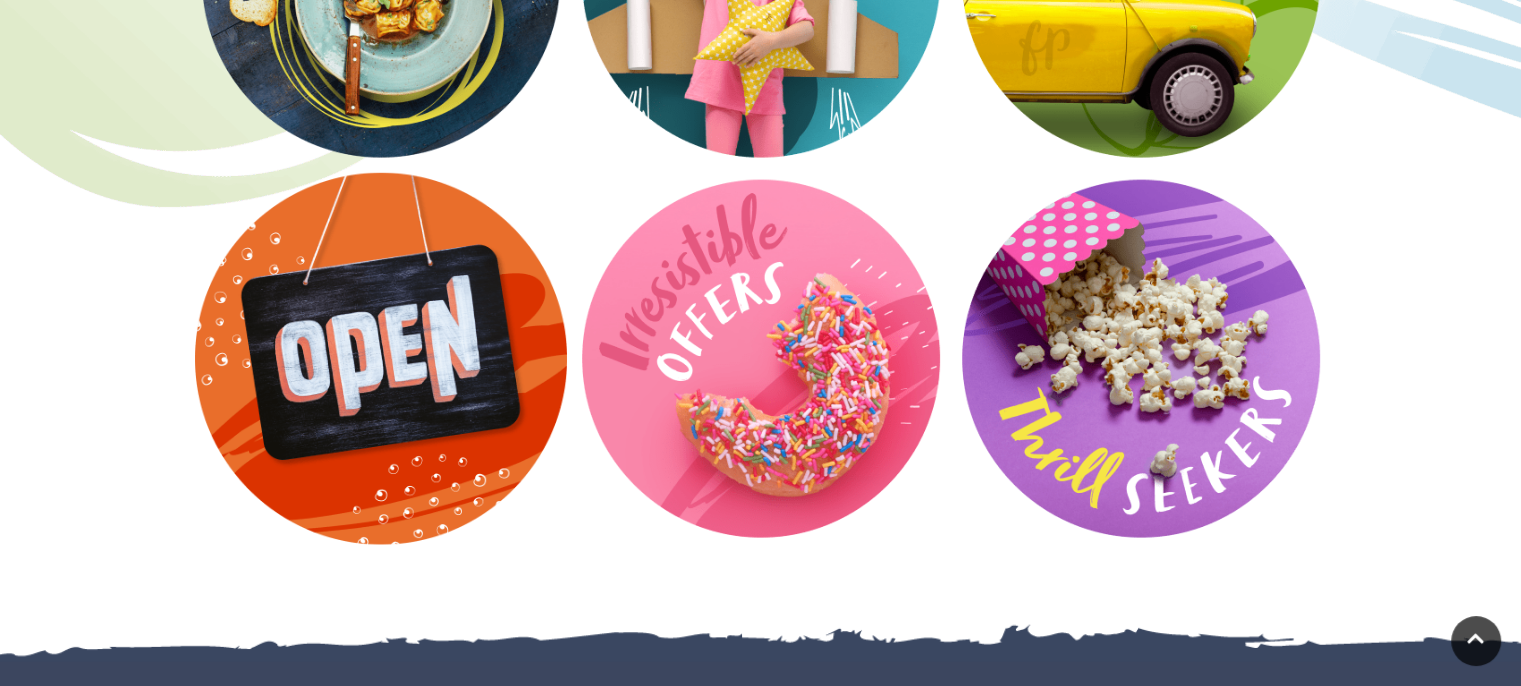click at bounding box center [381, 359] 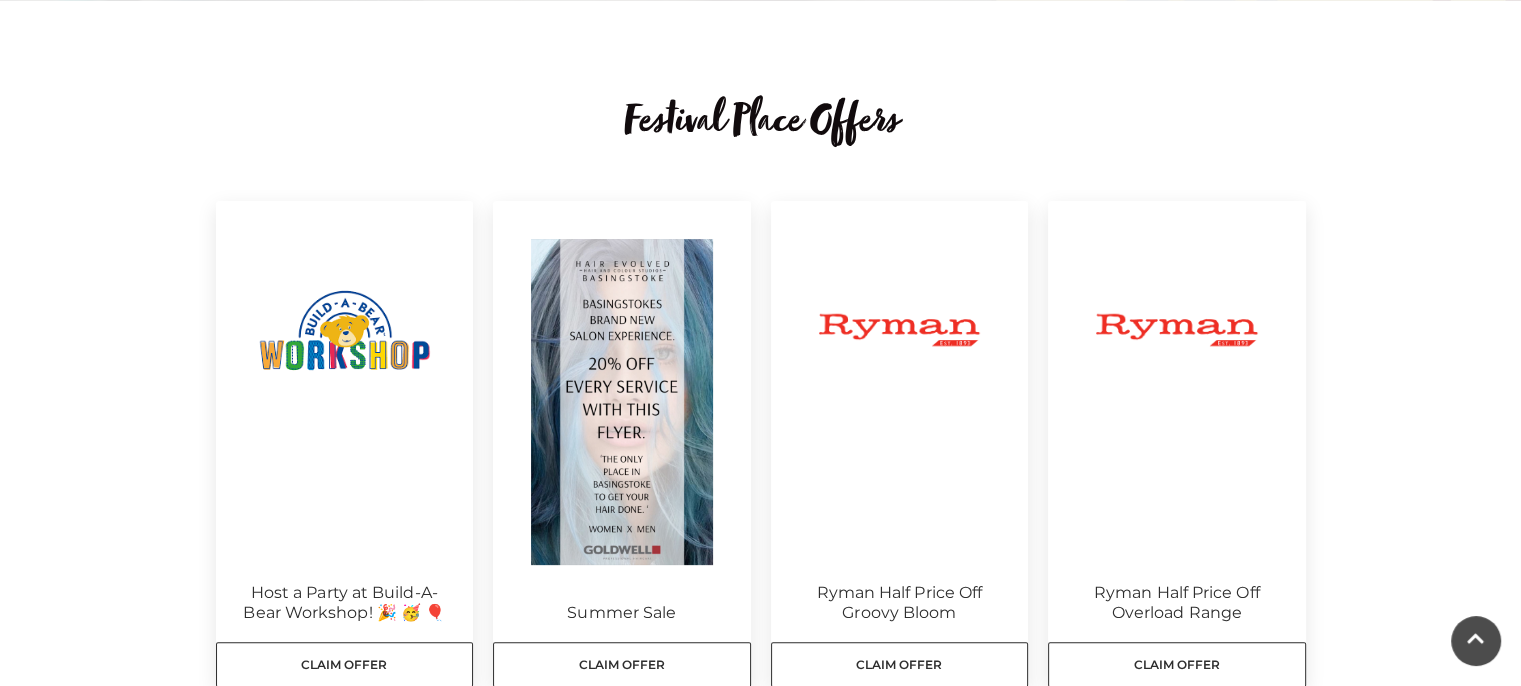 scroll, scrollTop: 0, scrollLeft: 0, axis: both 